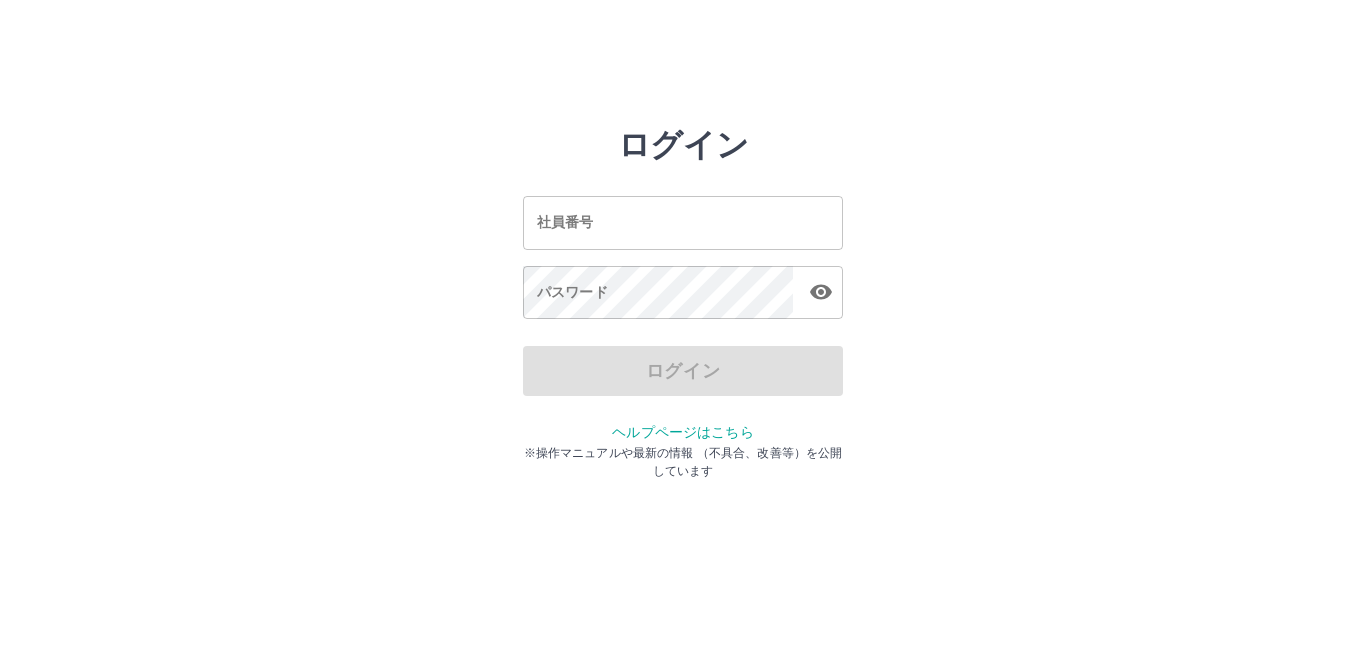 scroll, scrollTop: 0, scrollLeft: 0, axis: both 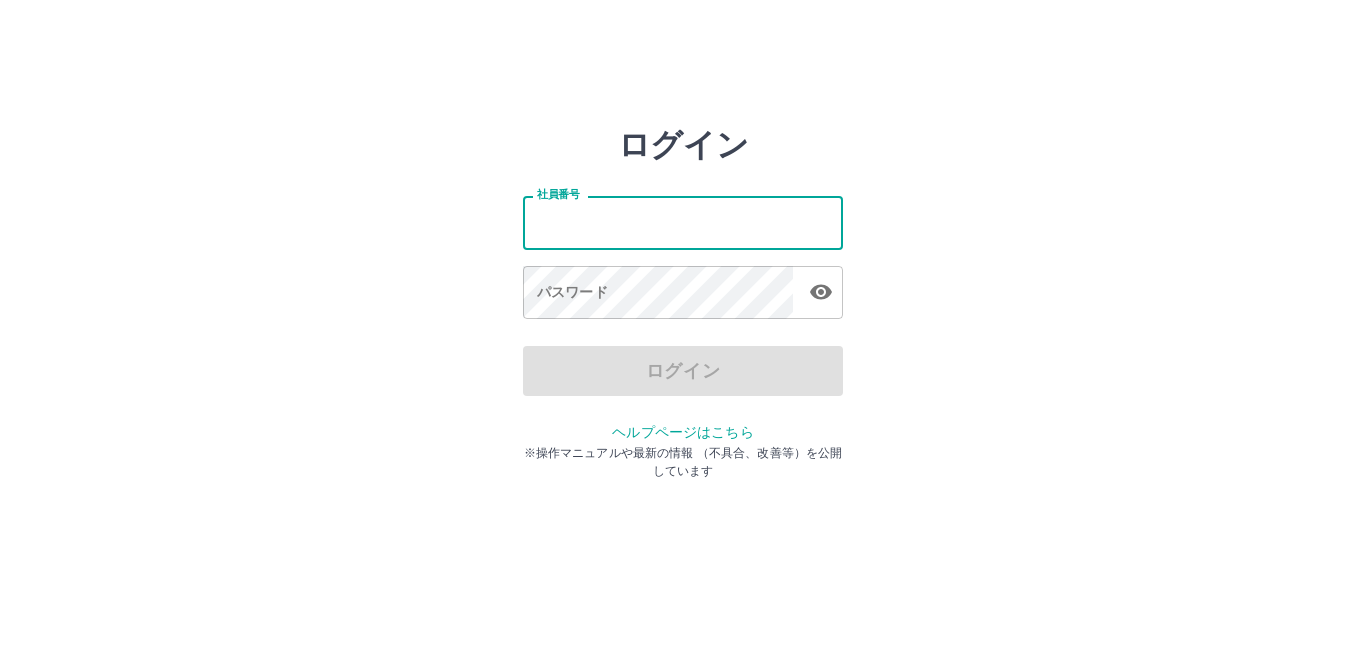 type on "*******" 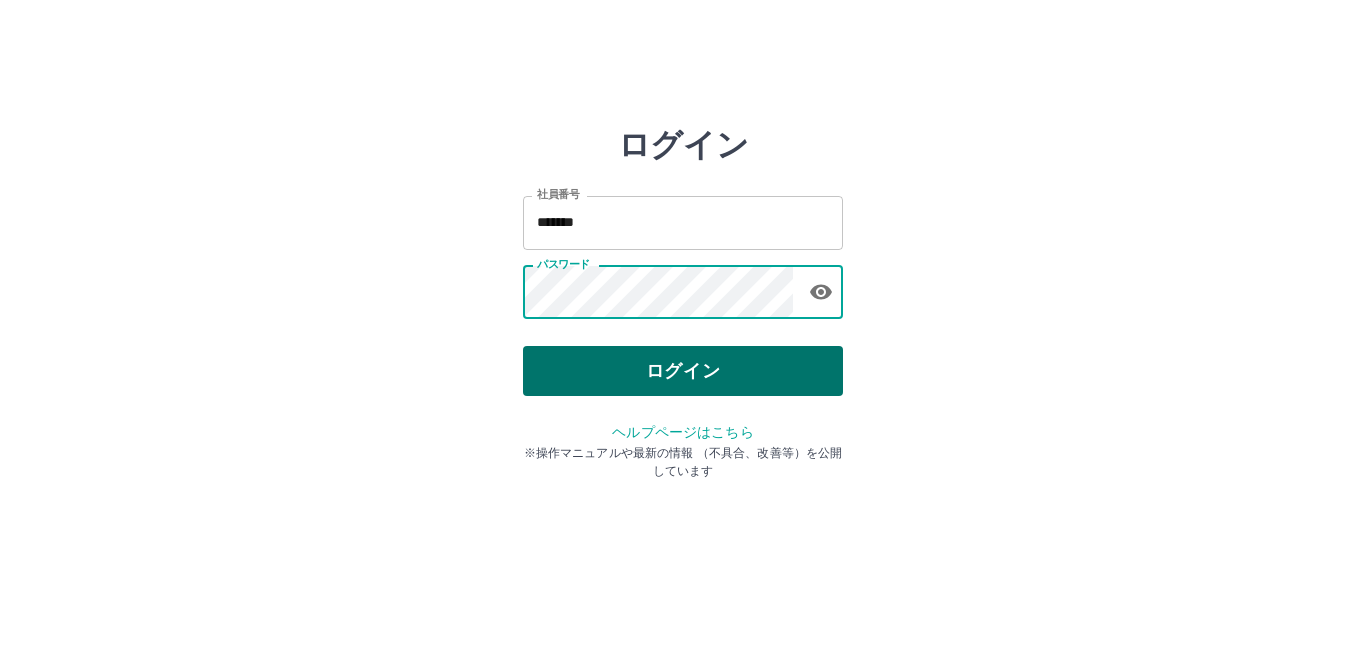 click on "ログイン" at bounding box center (683, 371) 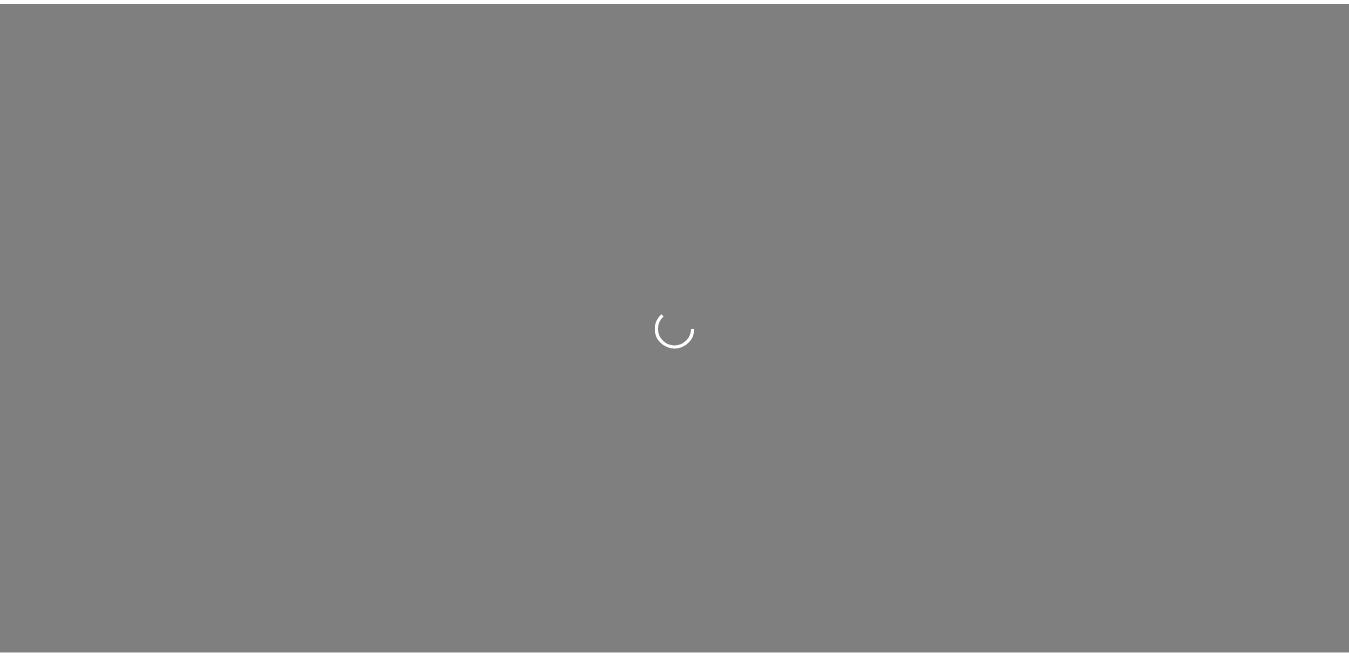 scroll, scrollTop: 0, scrollLeft: 0, axis: both 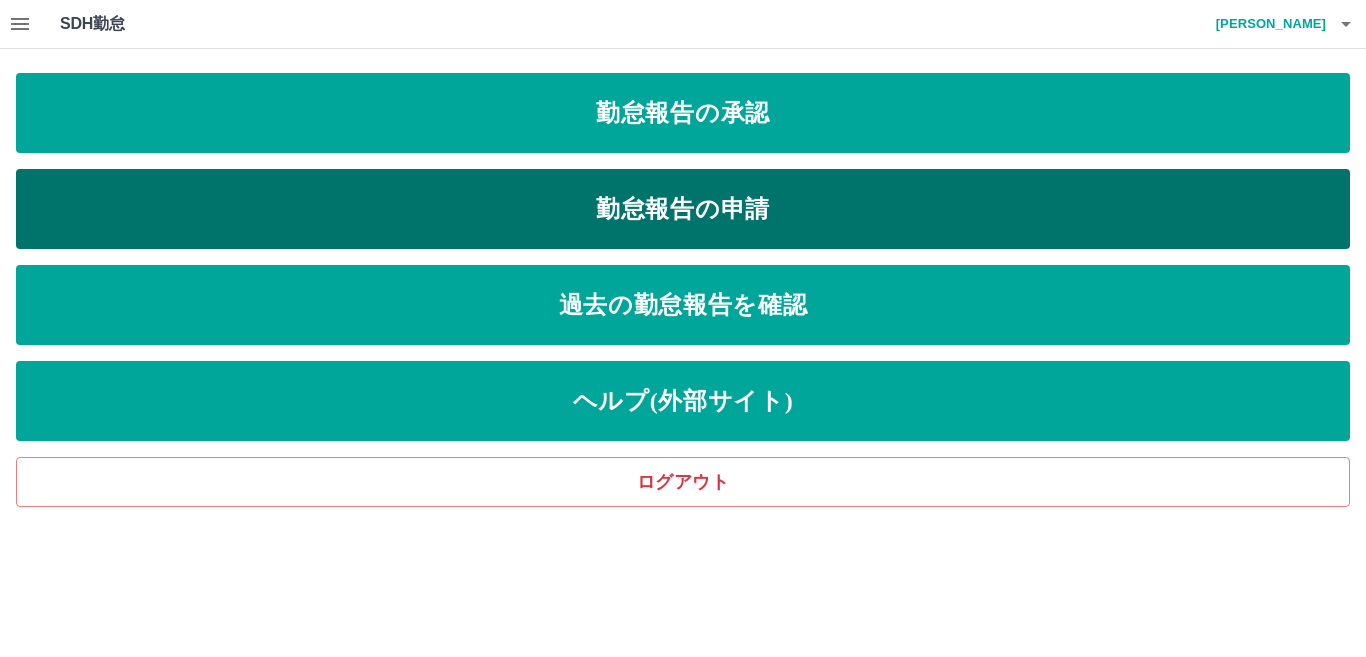 click on "勤怠報告の申請" at bounding box center (683, 209) 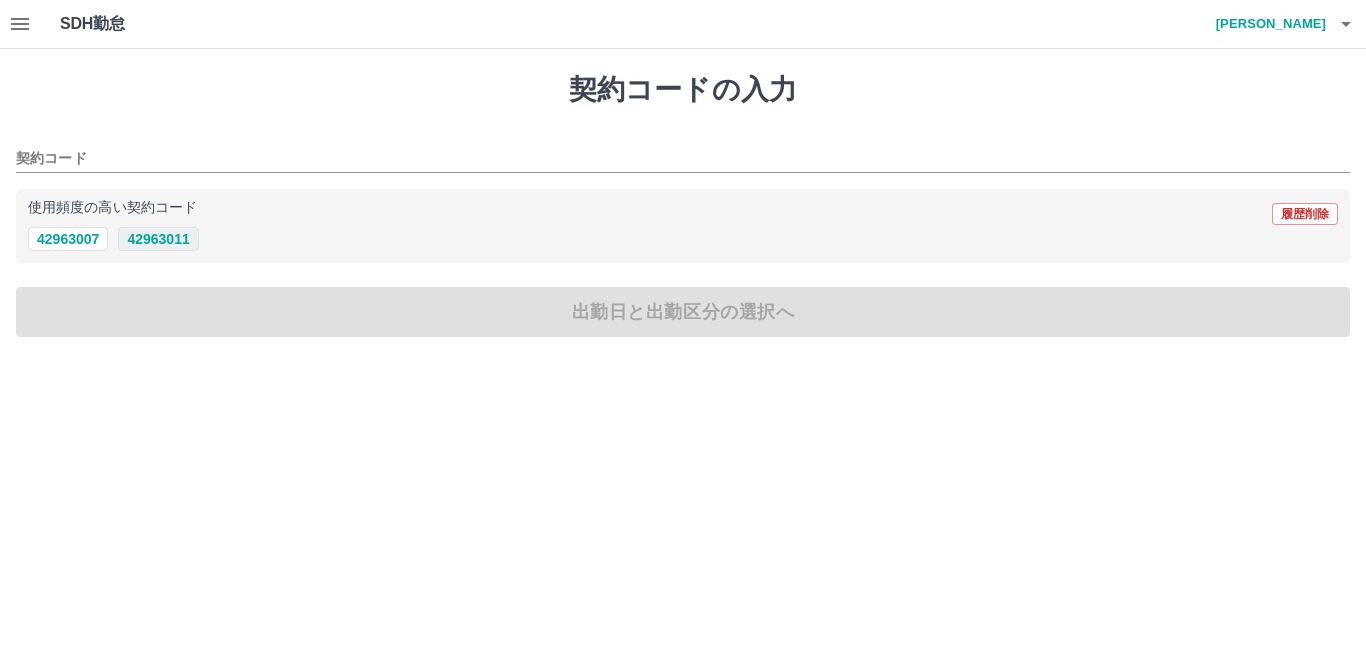 click on "42963011" at bounding box center (158, 239) 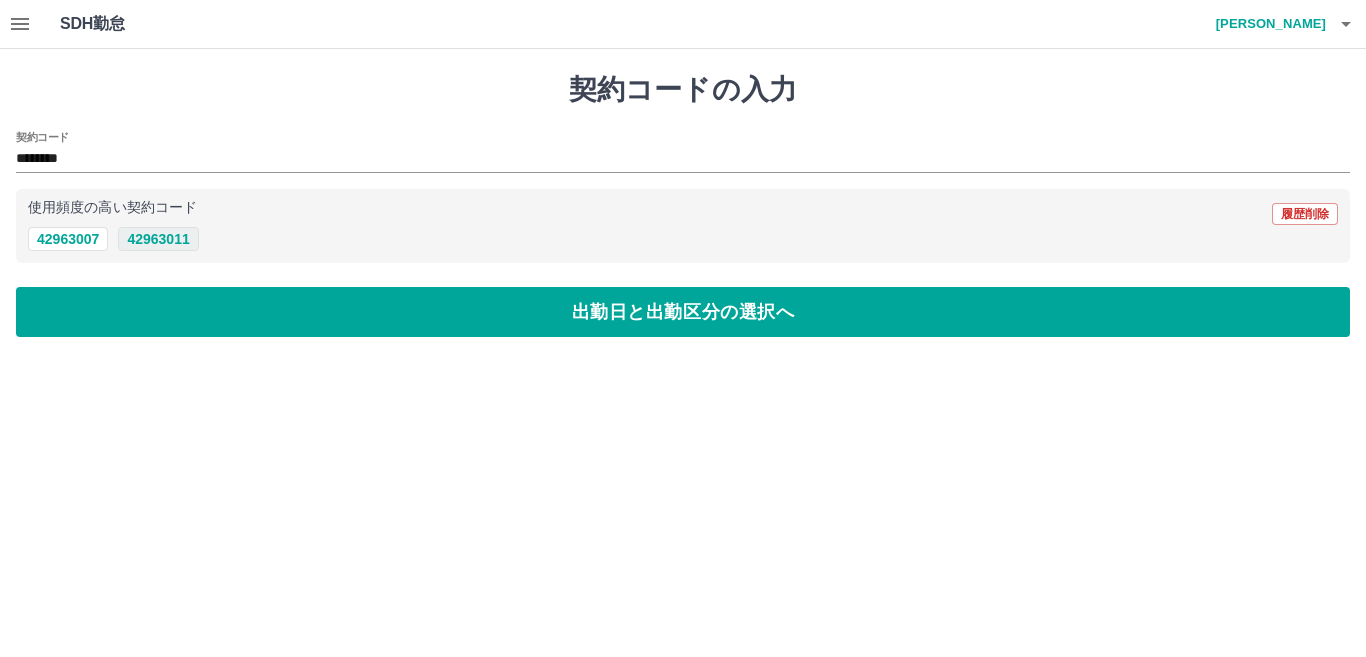 type on "********" 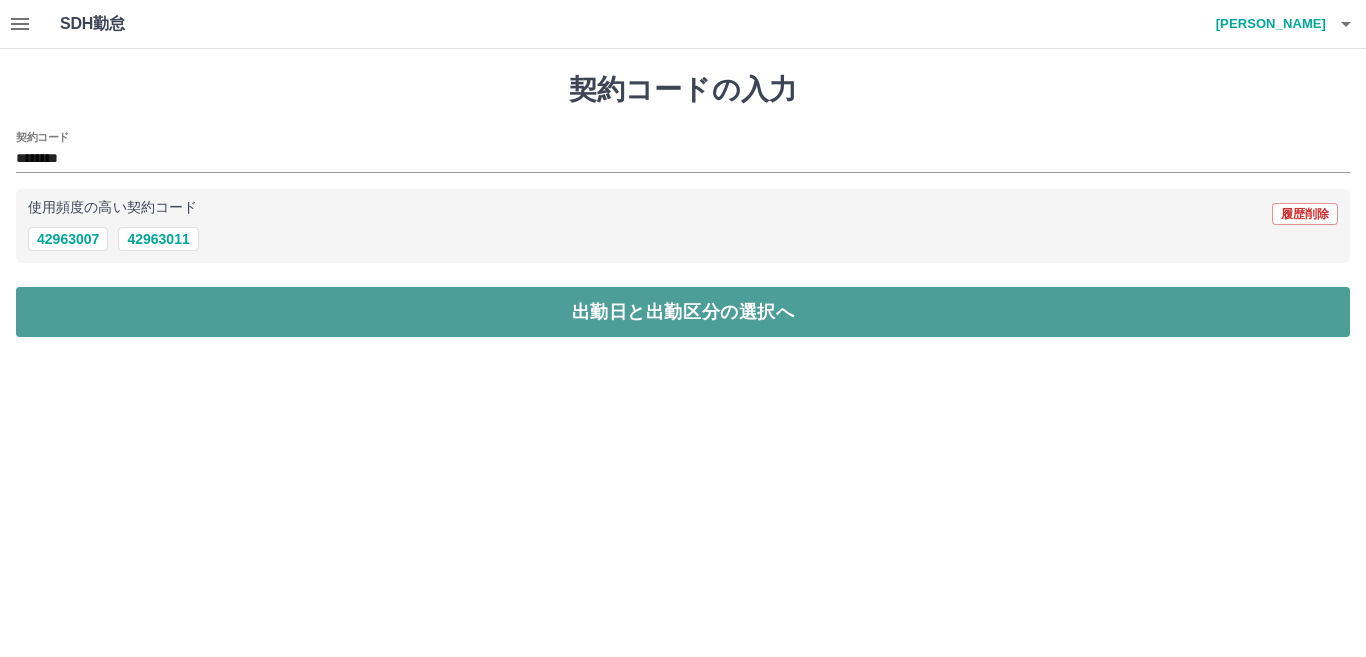 click on "出勤日と出勤区分の選択へ" at bounding box center (683, 312) 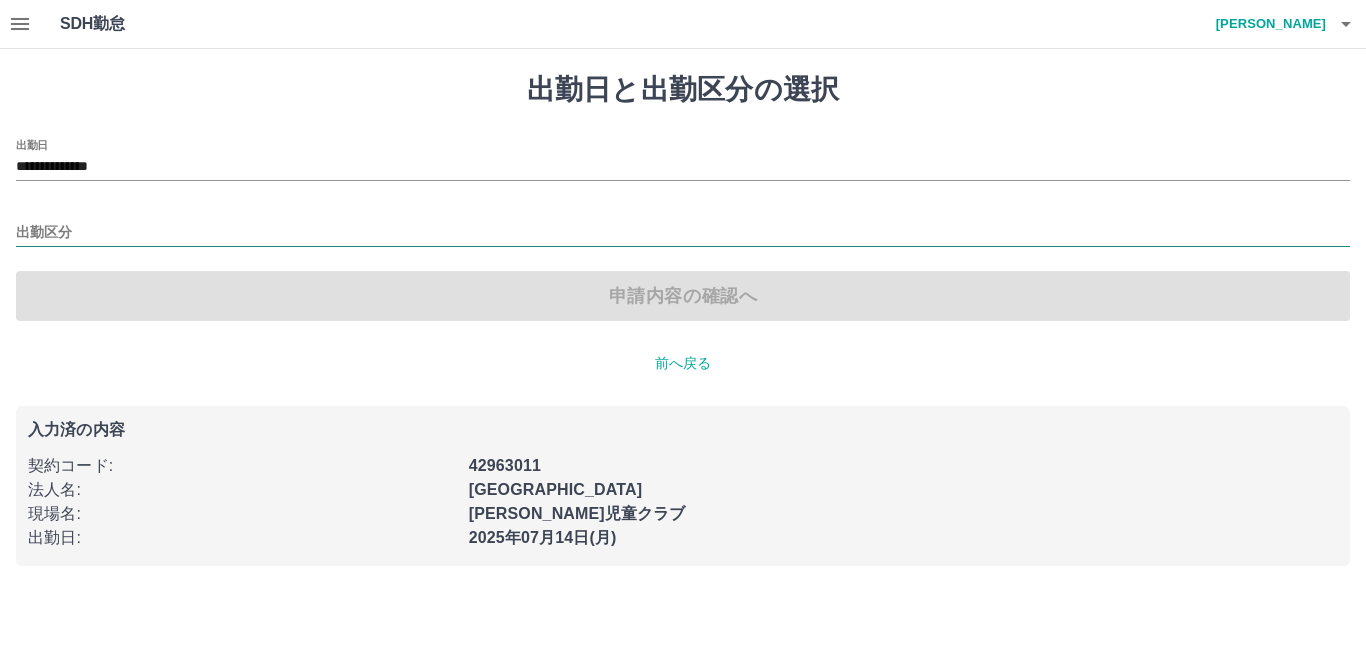 click on "出勤区分" at bounding box center (683, 233) 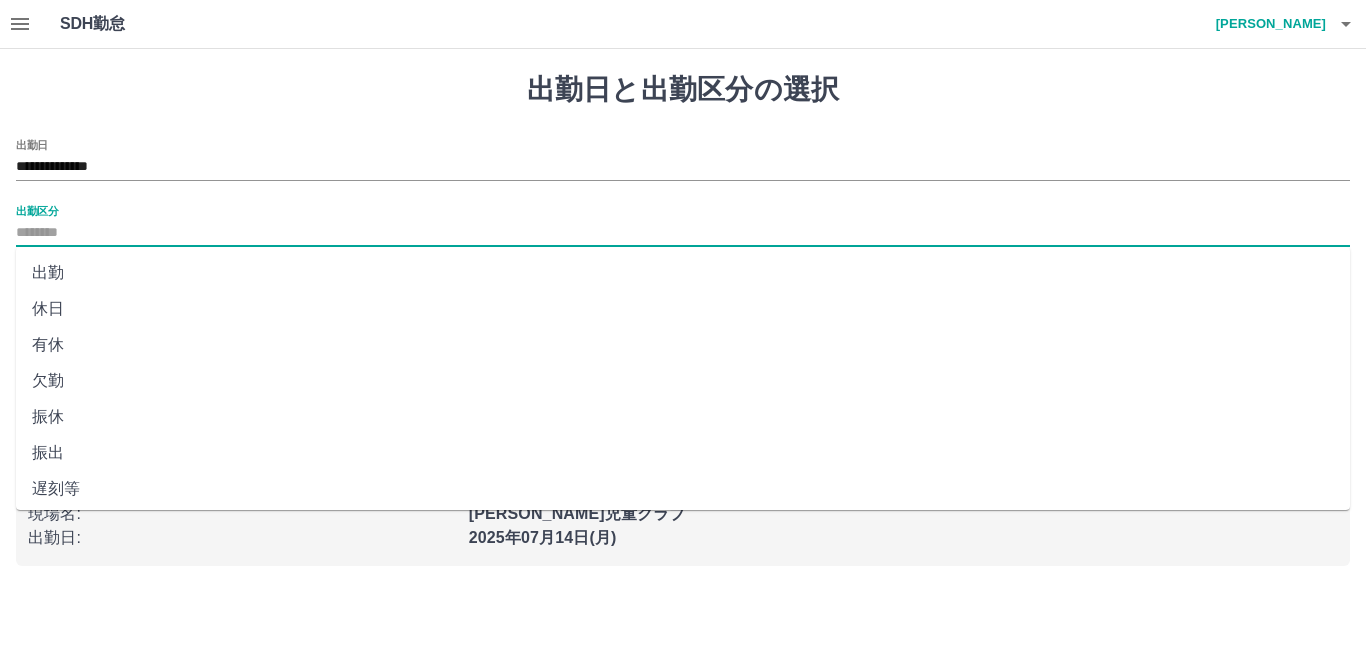 click on "出勤" at bounding box center (683, 273) 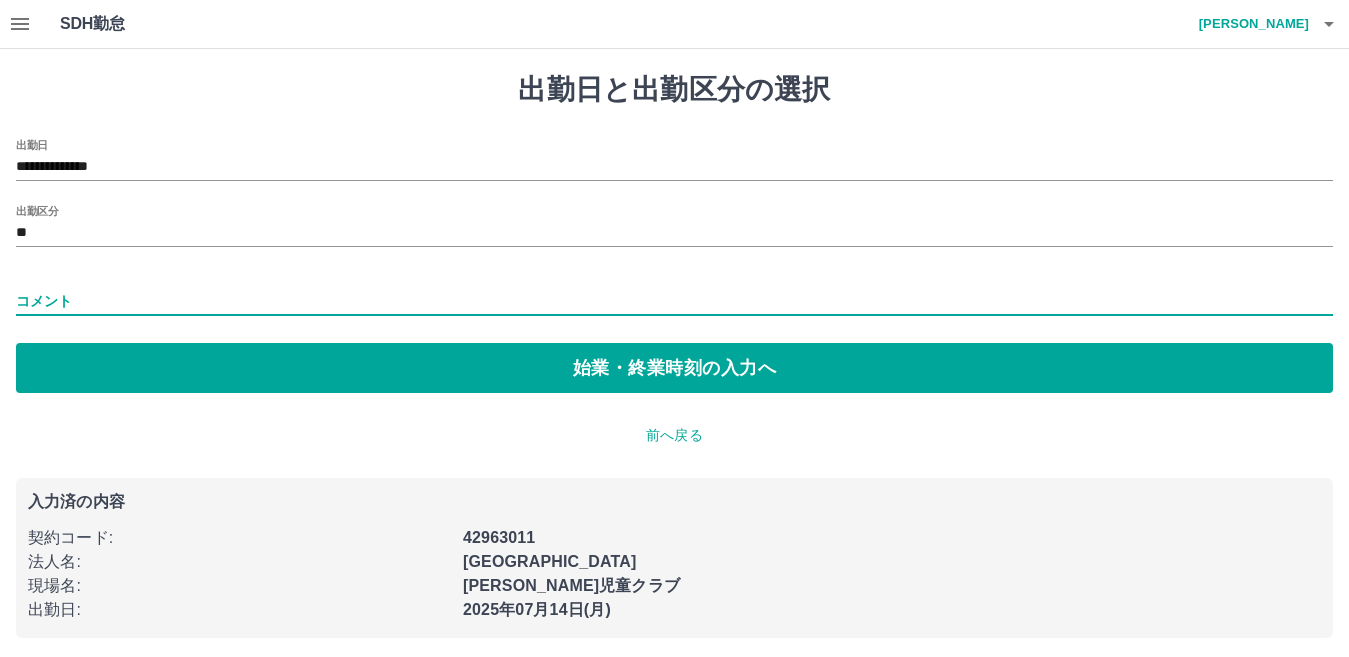 click on "コメント" at bounding box center [674, 301] 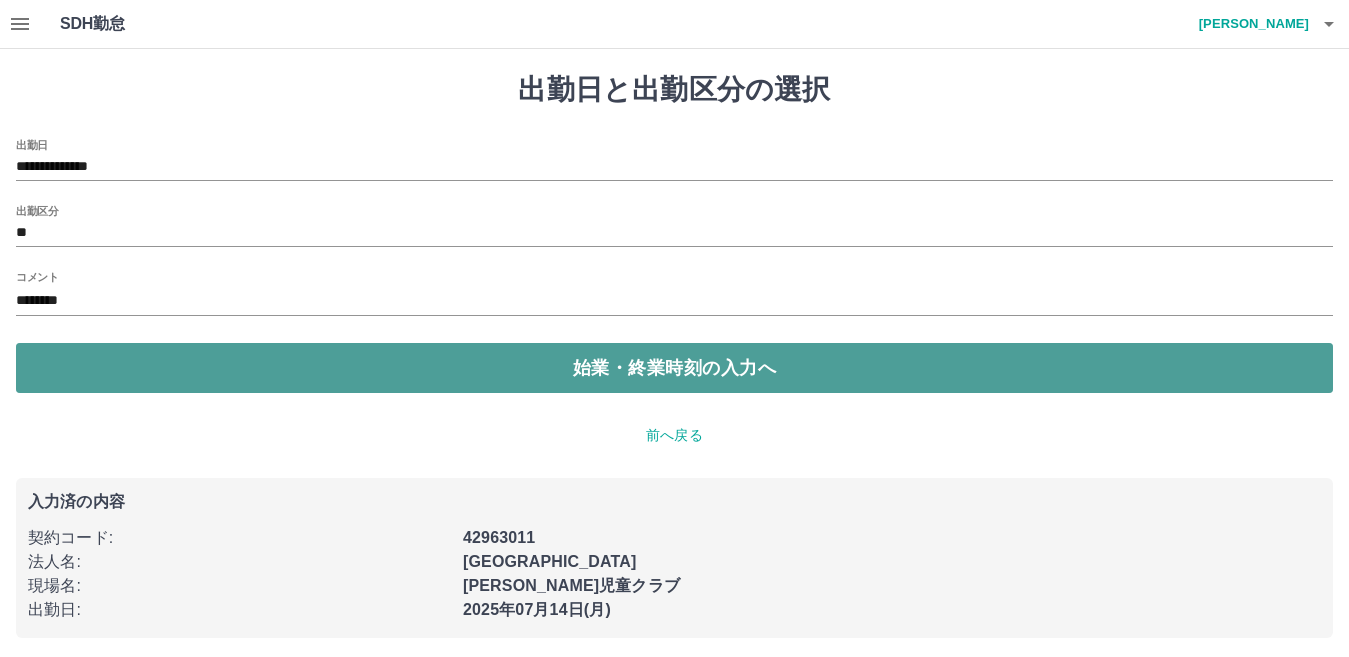 click on "始業・終業時刻の入力へ" at bounding box center [674, 368] 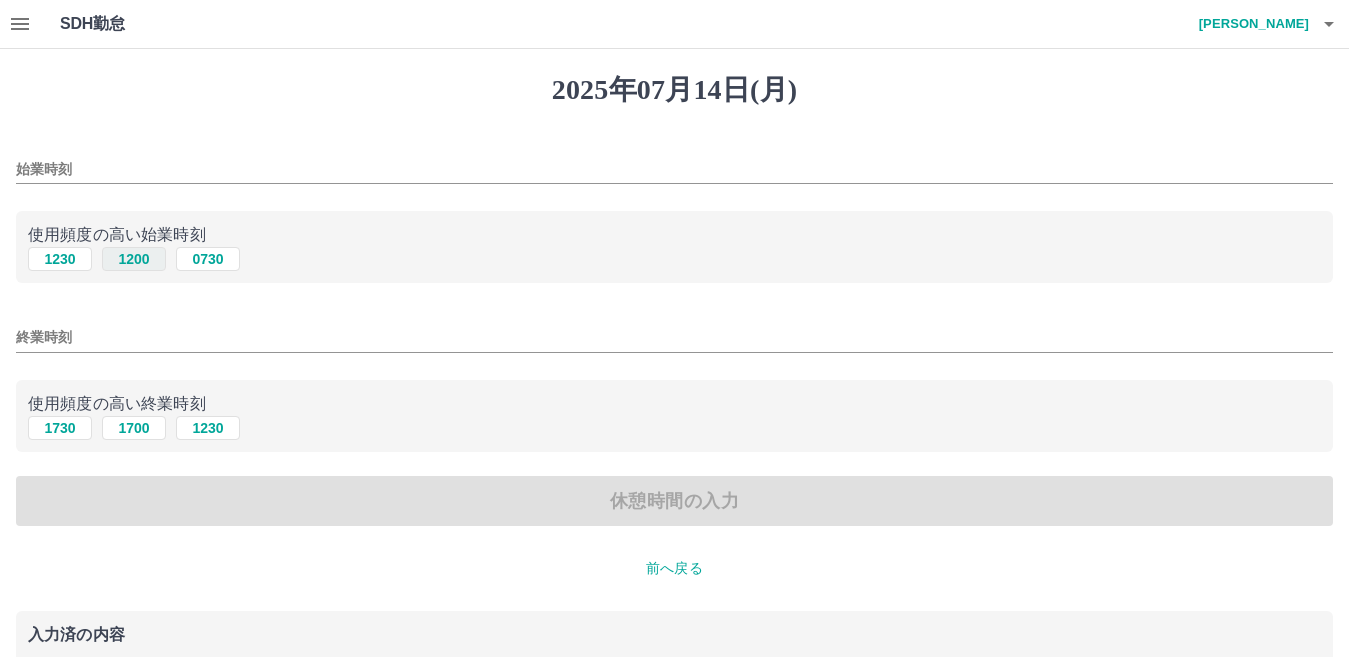 click on "1200" at bounding box center [134, 259] 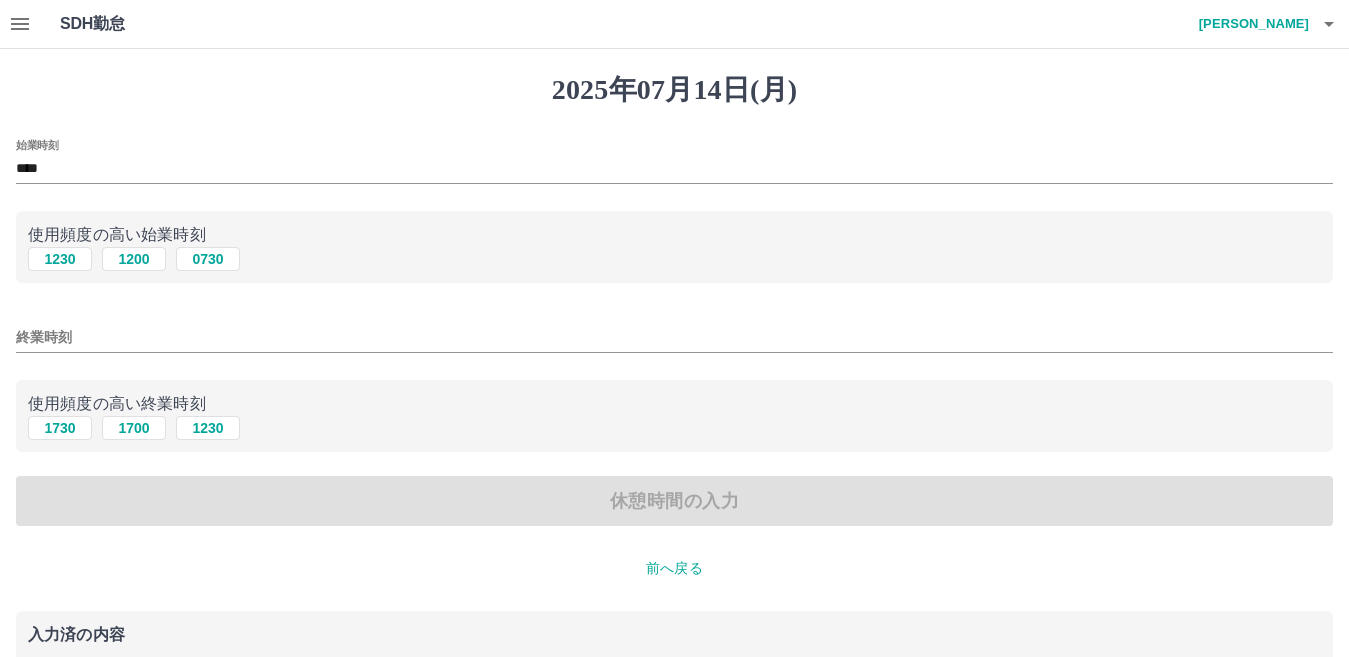 click on "終業時刻" at bounding box center (674, 337) 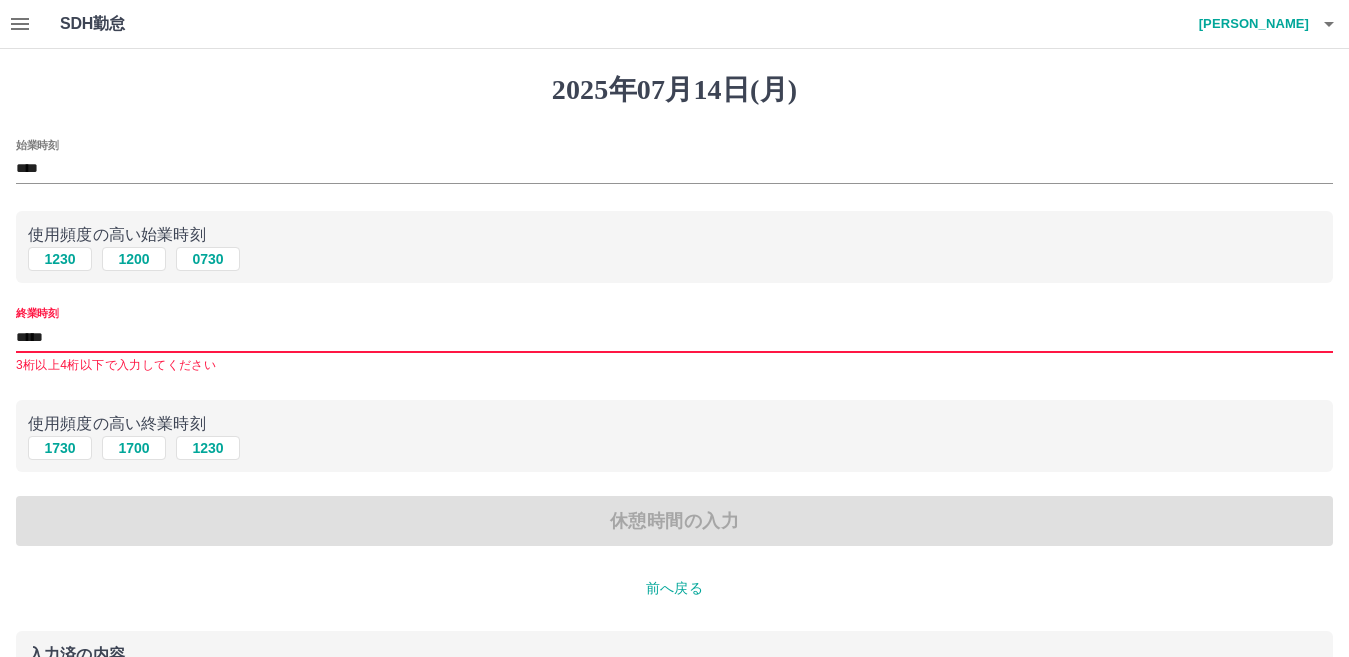 click on "*****" at bounding box center [674, 337] 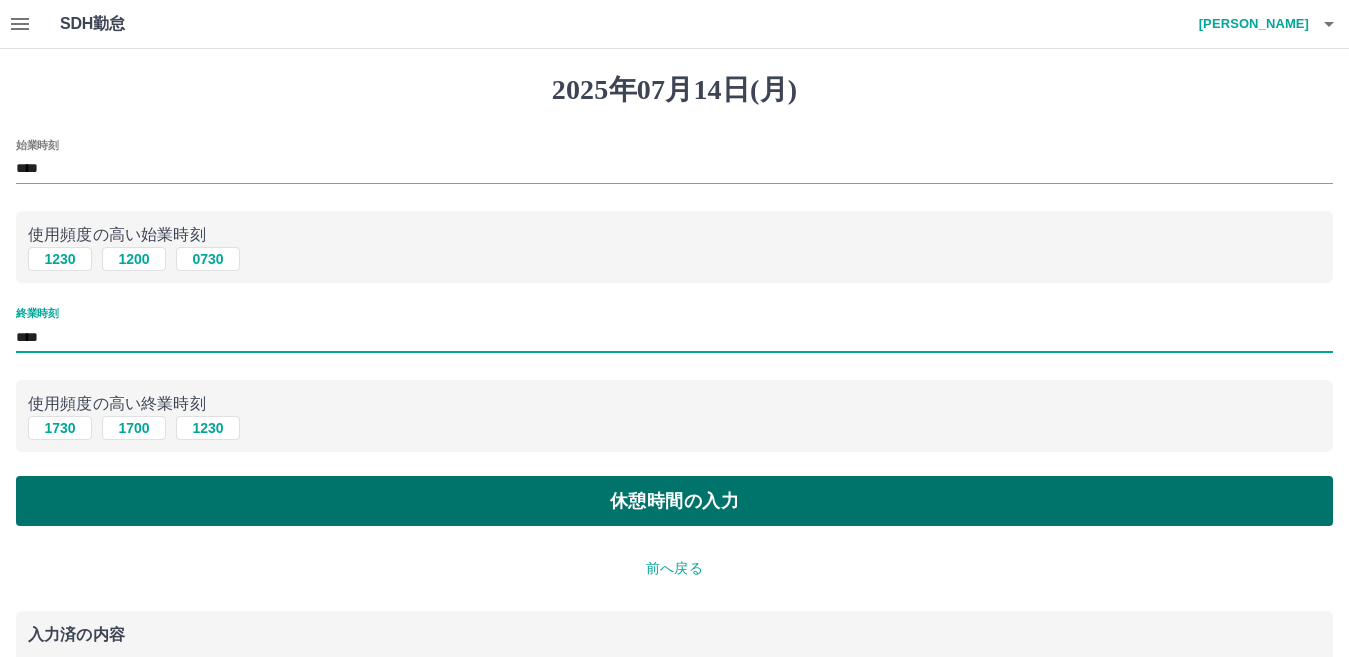 type on "****" 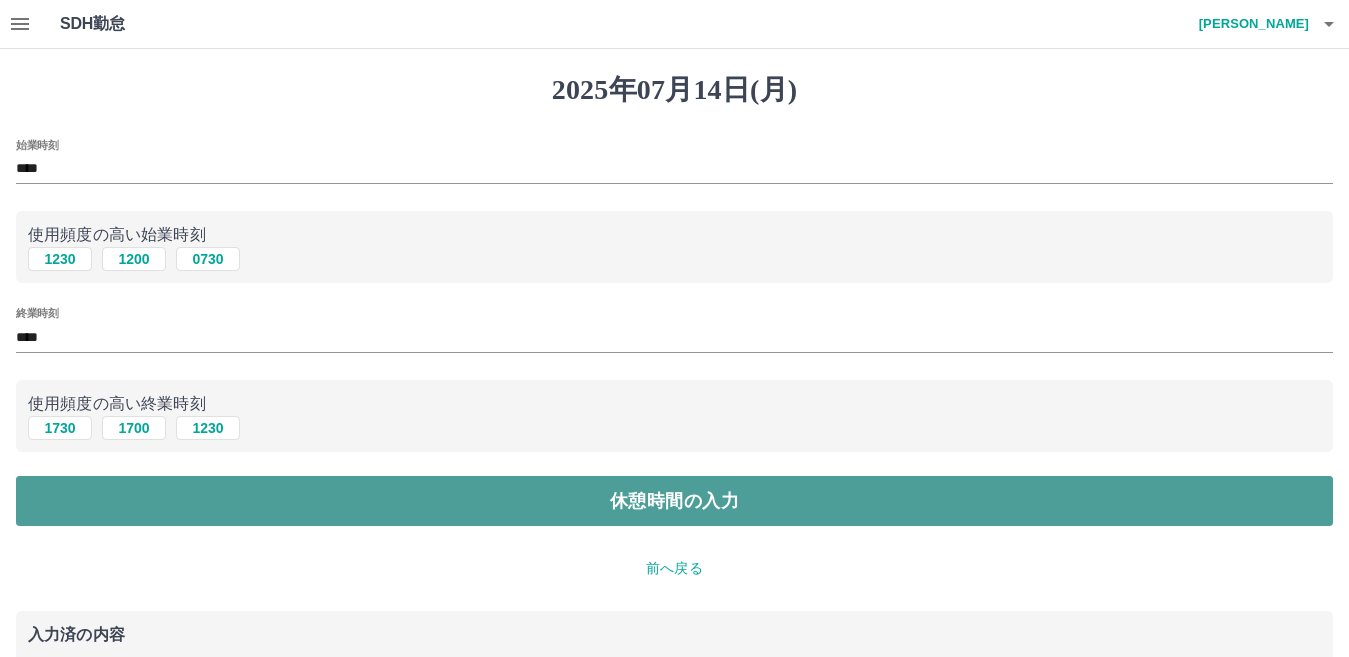 click on "休憩時間の入力" at bounding box center (674, 501) 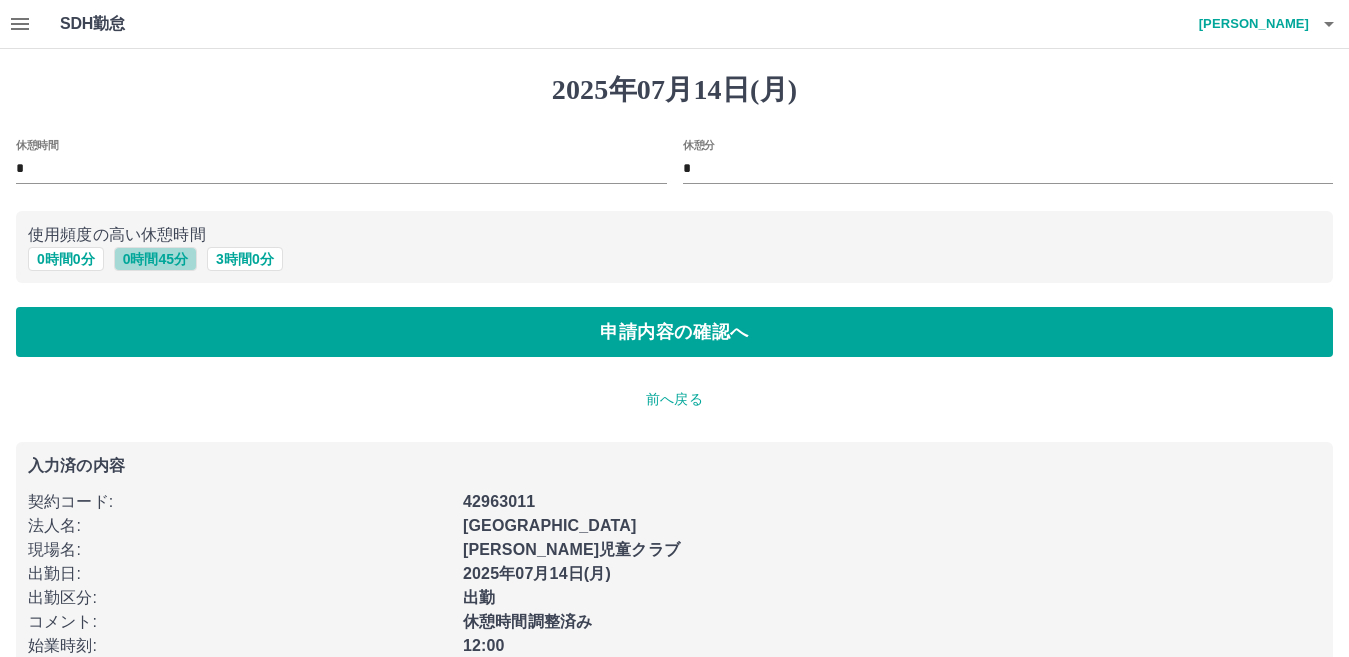 click on "0 時間 45 分" at bounding box center [155, 259] 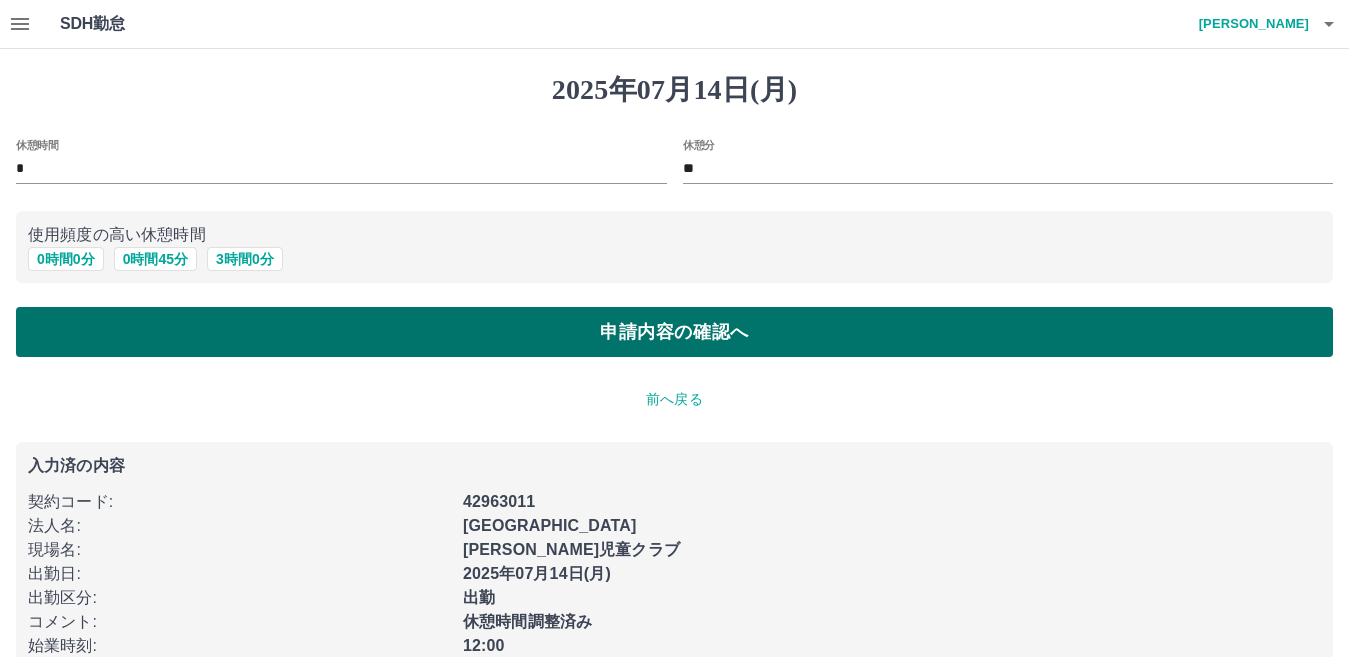 click on "申請内容の確認へ" at bounding box center (674, 332) 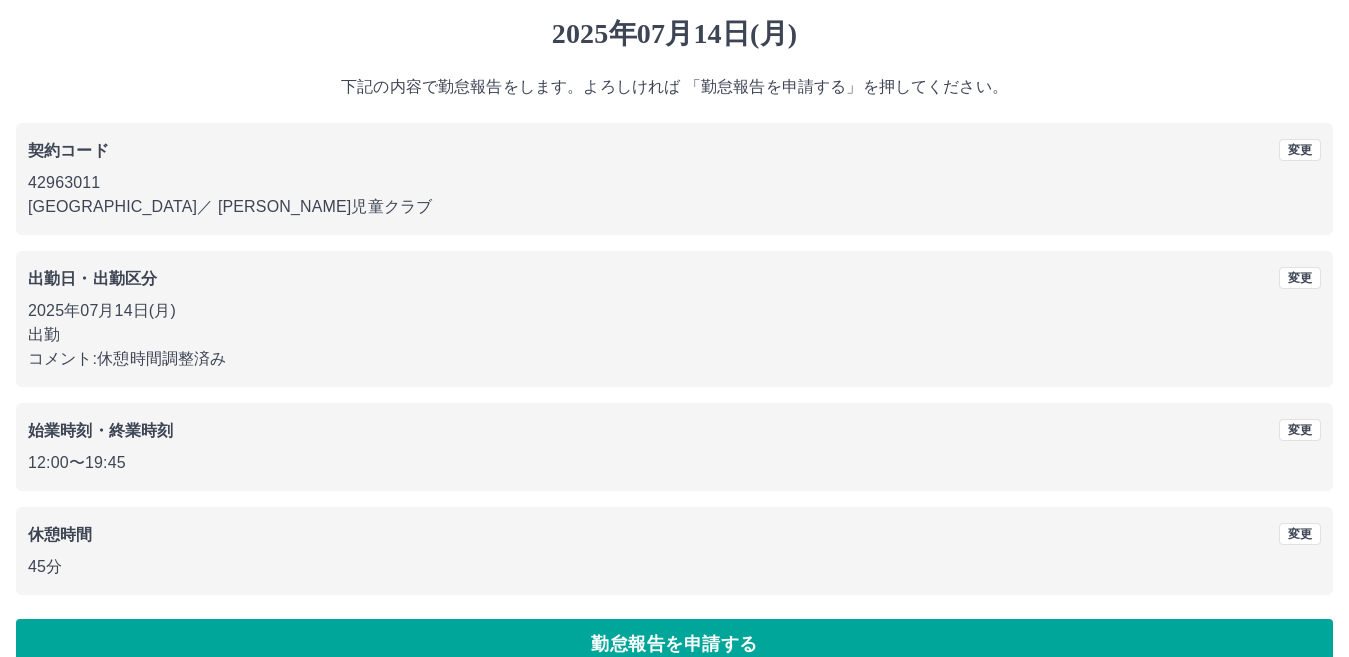 scroll, scrollTop: 92, scrollLeft: 0, axis: vertical 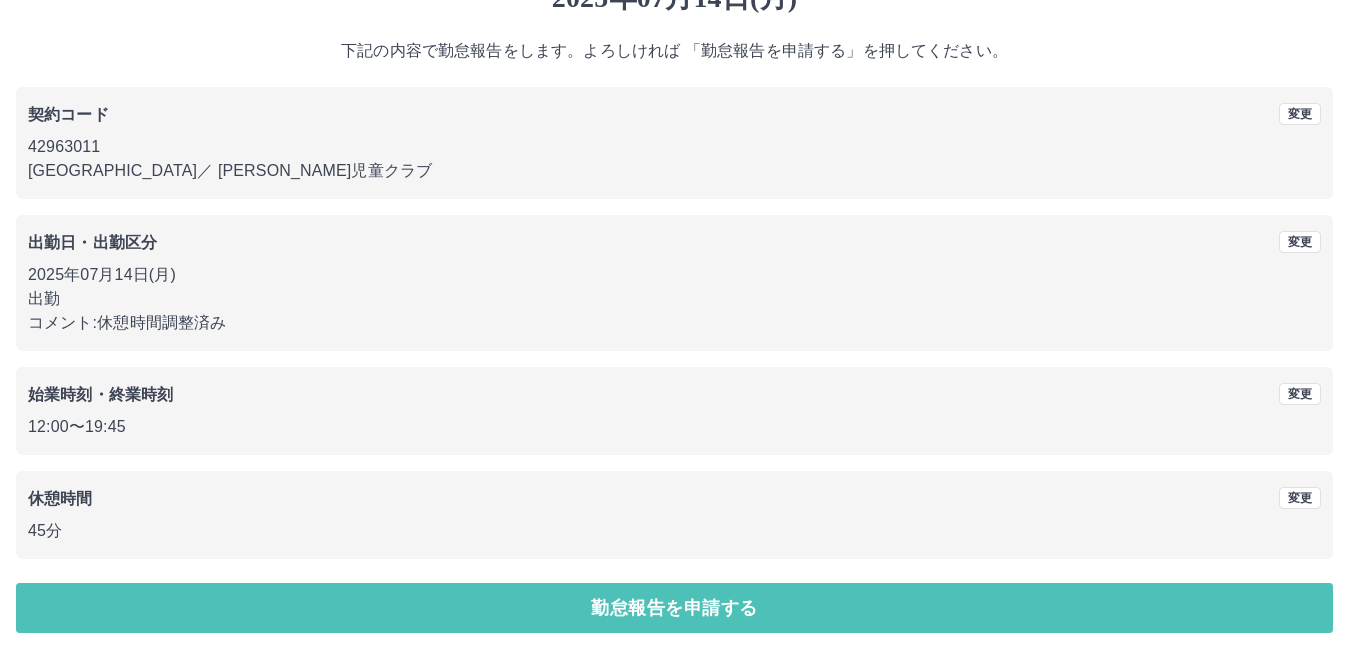 click on "勤怠報告を申請する" at bounding box center (674, 608) 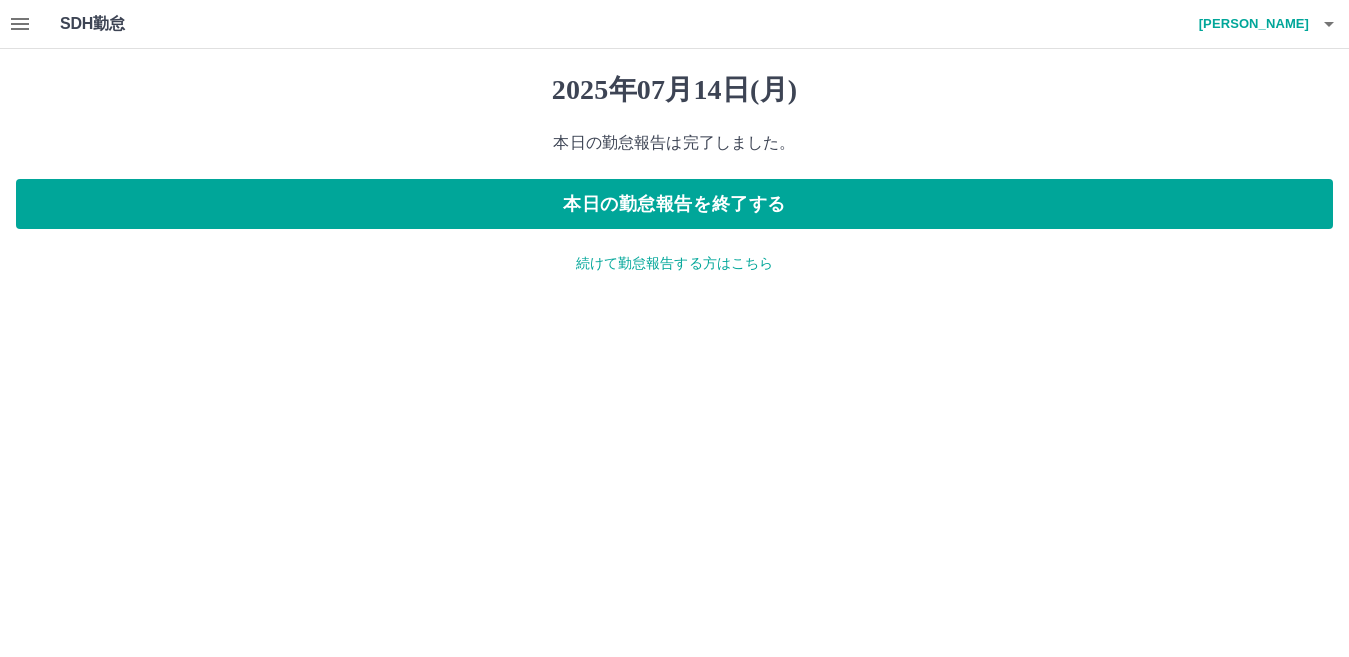 scroll, scrollTop: 0, scrollLeft: 0, axis: both 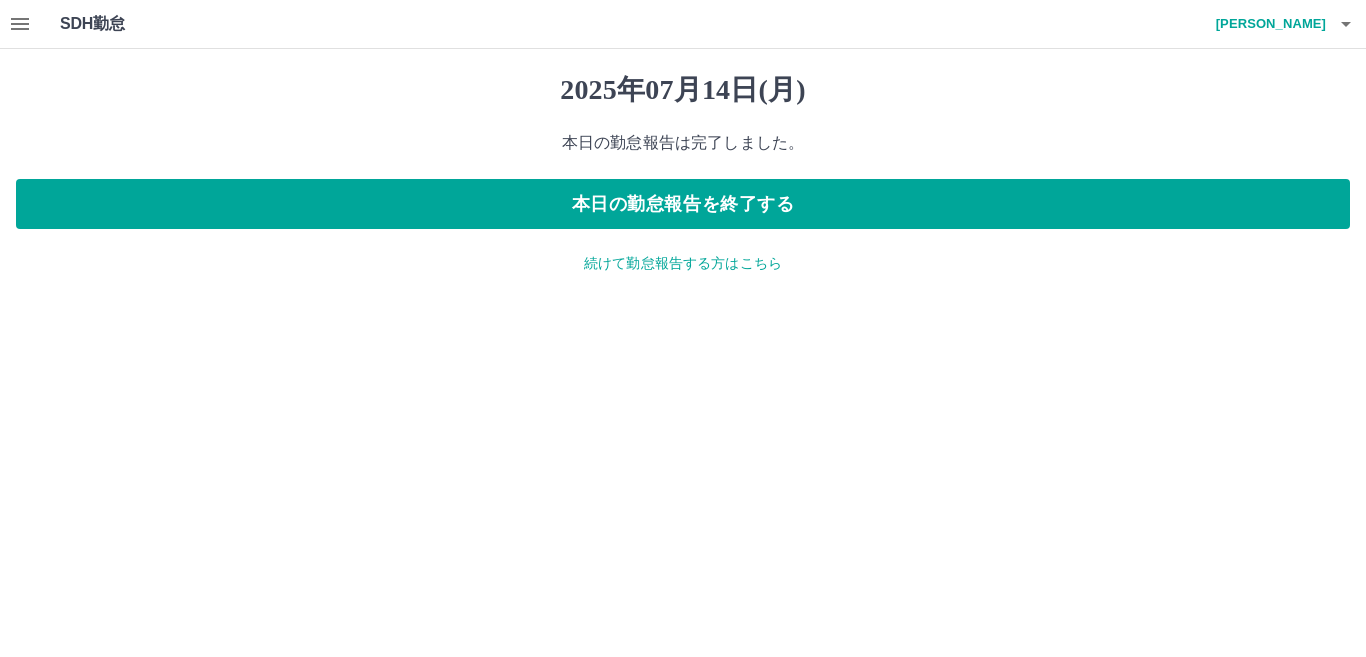 click at bounding box center [20, 24] 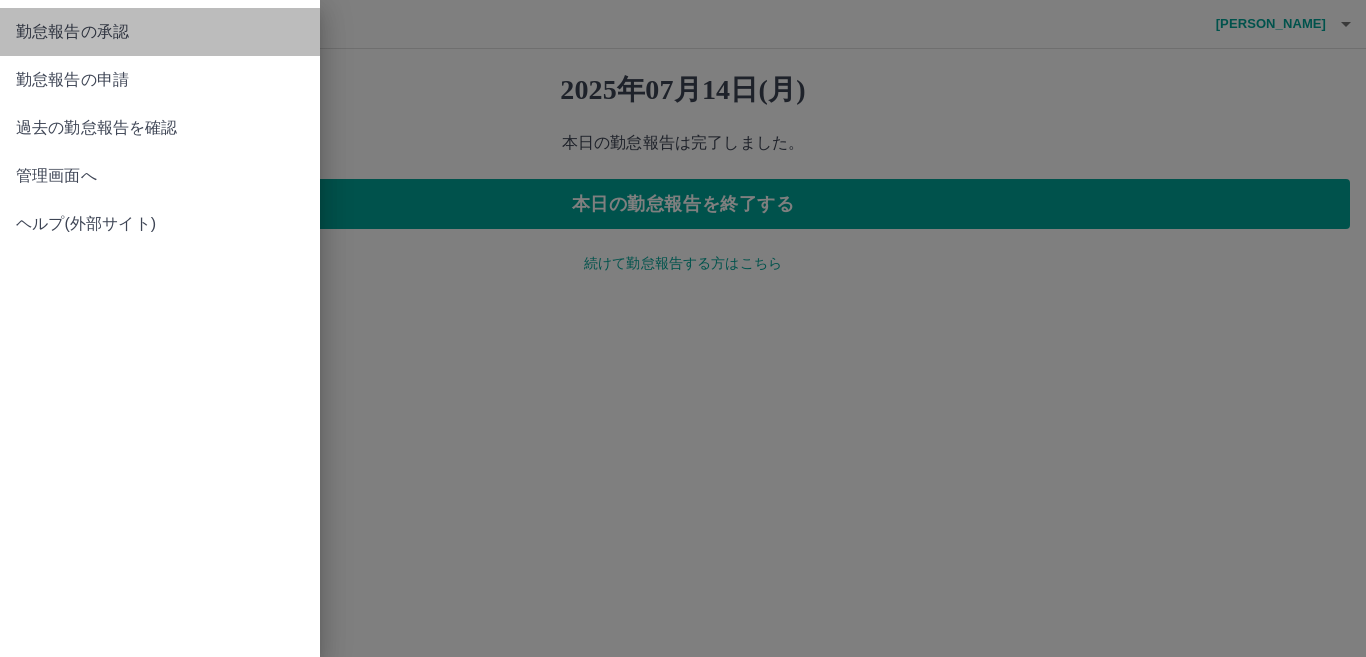 click on "勤怠報告の承認" at bounding box center [160, 32] 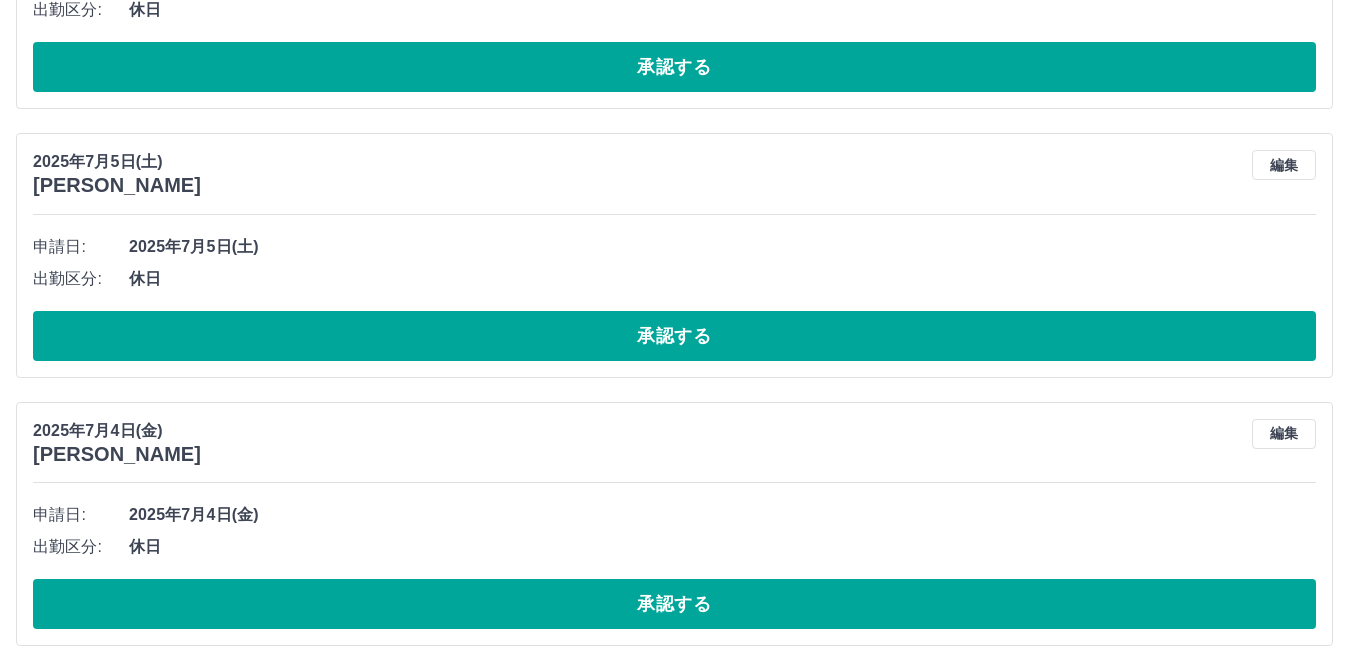 scroll, scrollTop: 942, scrollLeft: 0, axis: vertical 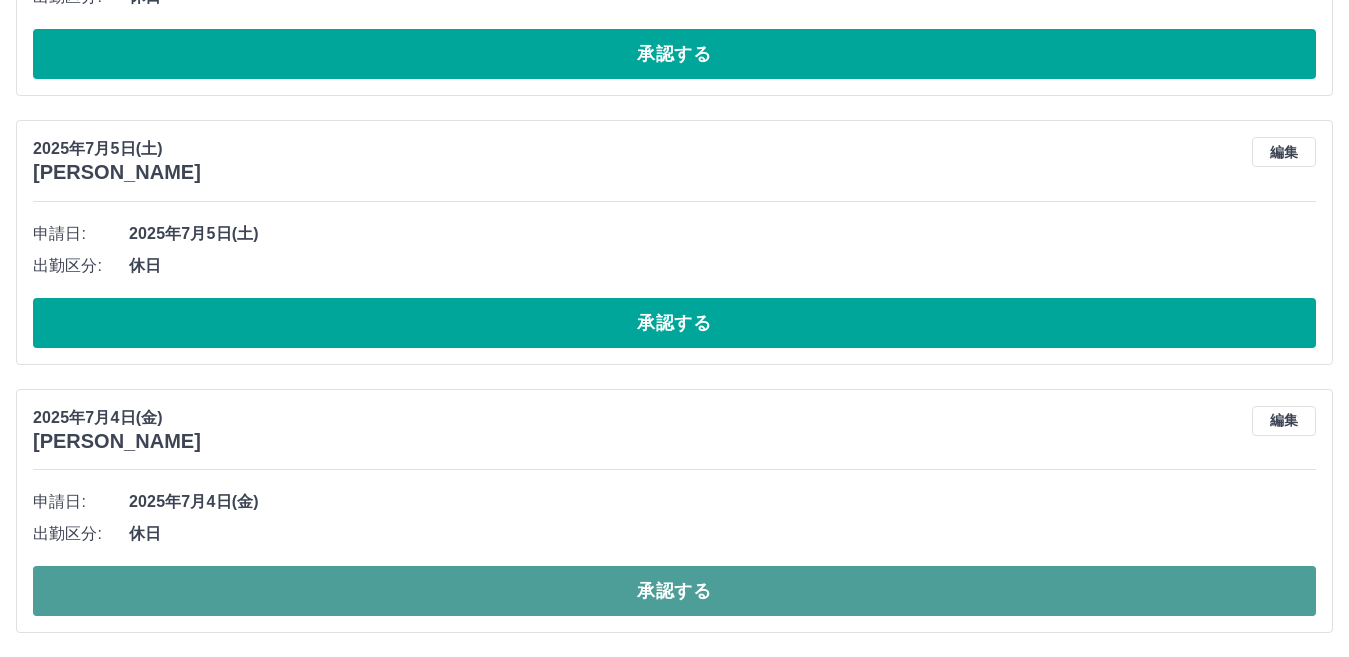click on "承認する" at bounding box center (674, 591) 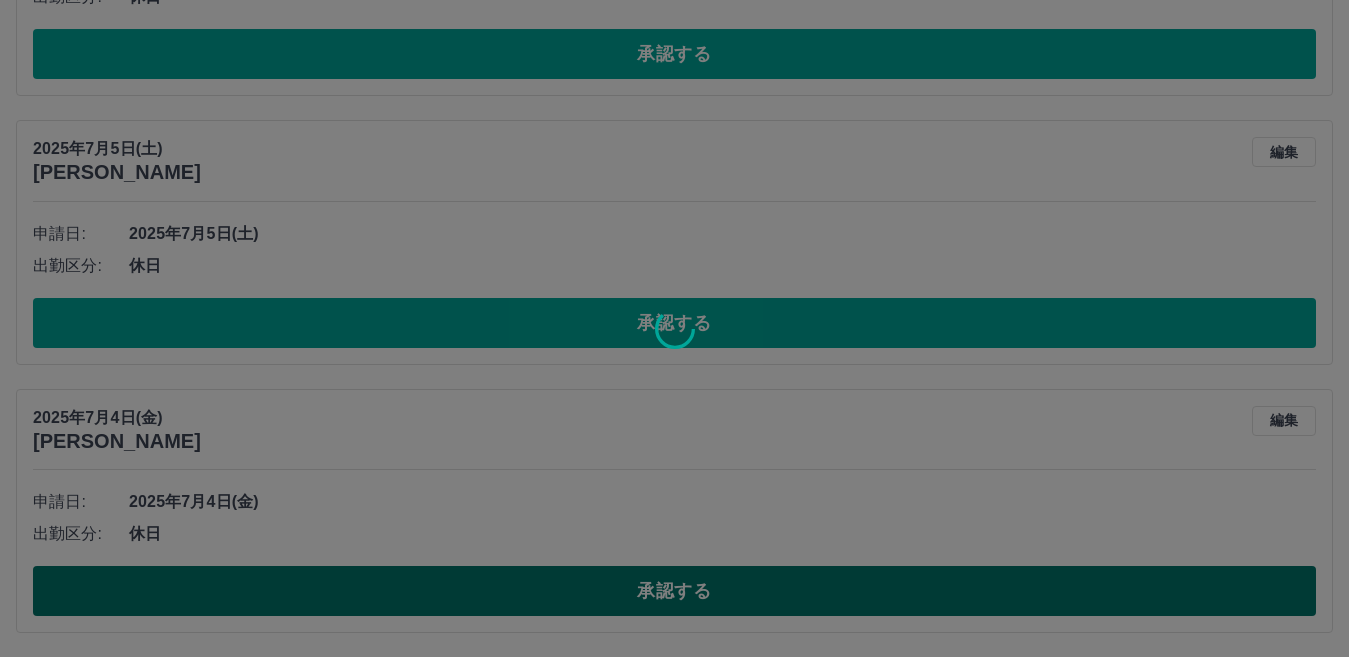 scroll, scrollTop: 674, scrollLeft: 0, axis: vertical 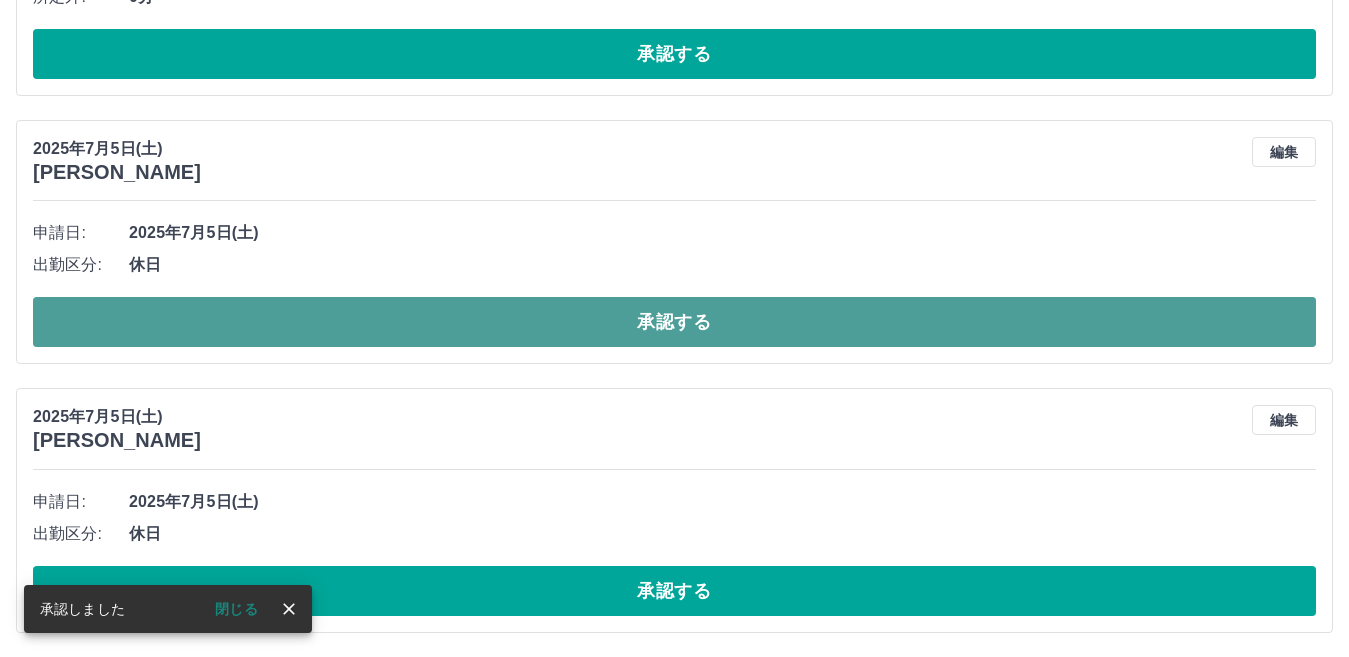 click on "承認する" at bounding box center (674, 322) 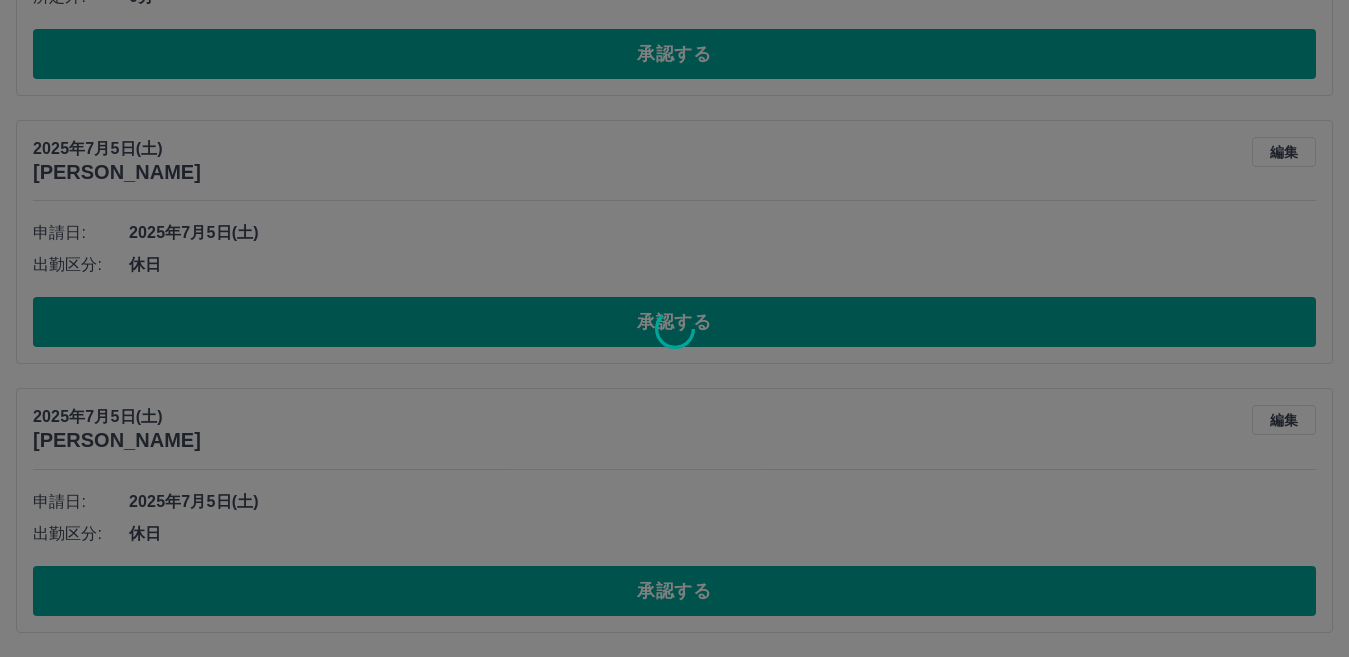 scroll, scrollTop: 405, scrollLeft: 0, axis: vertical 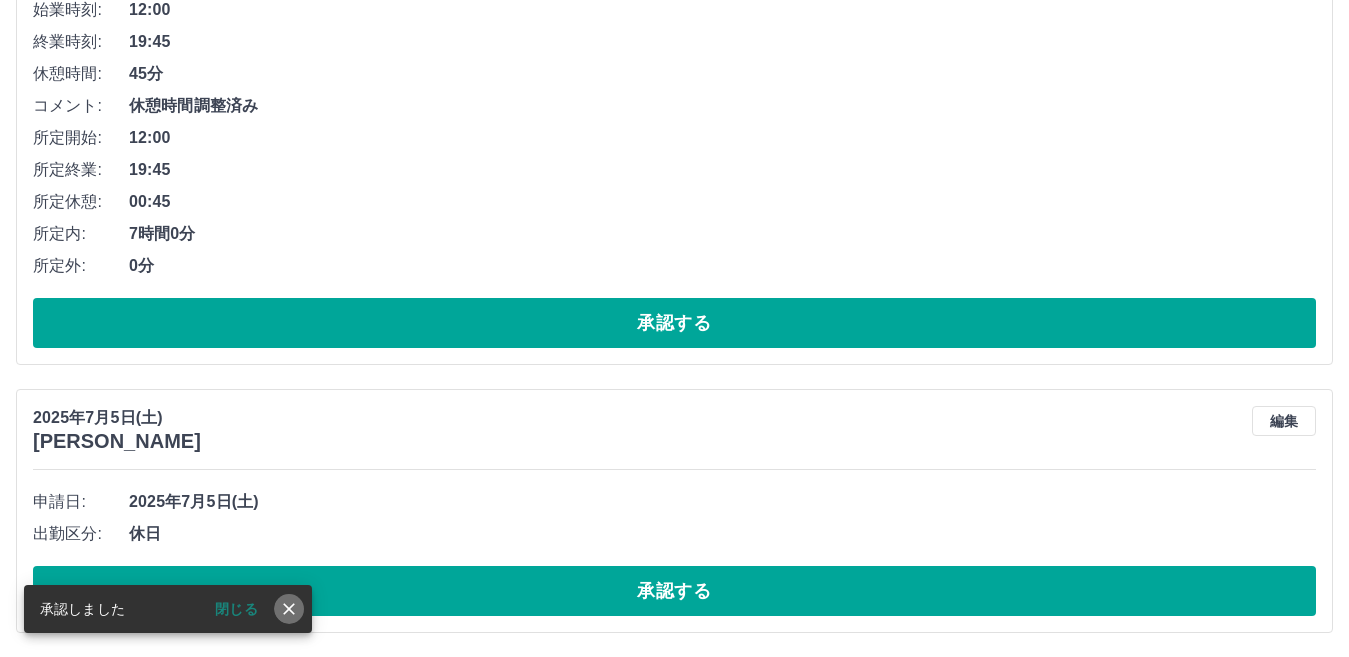 click 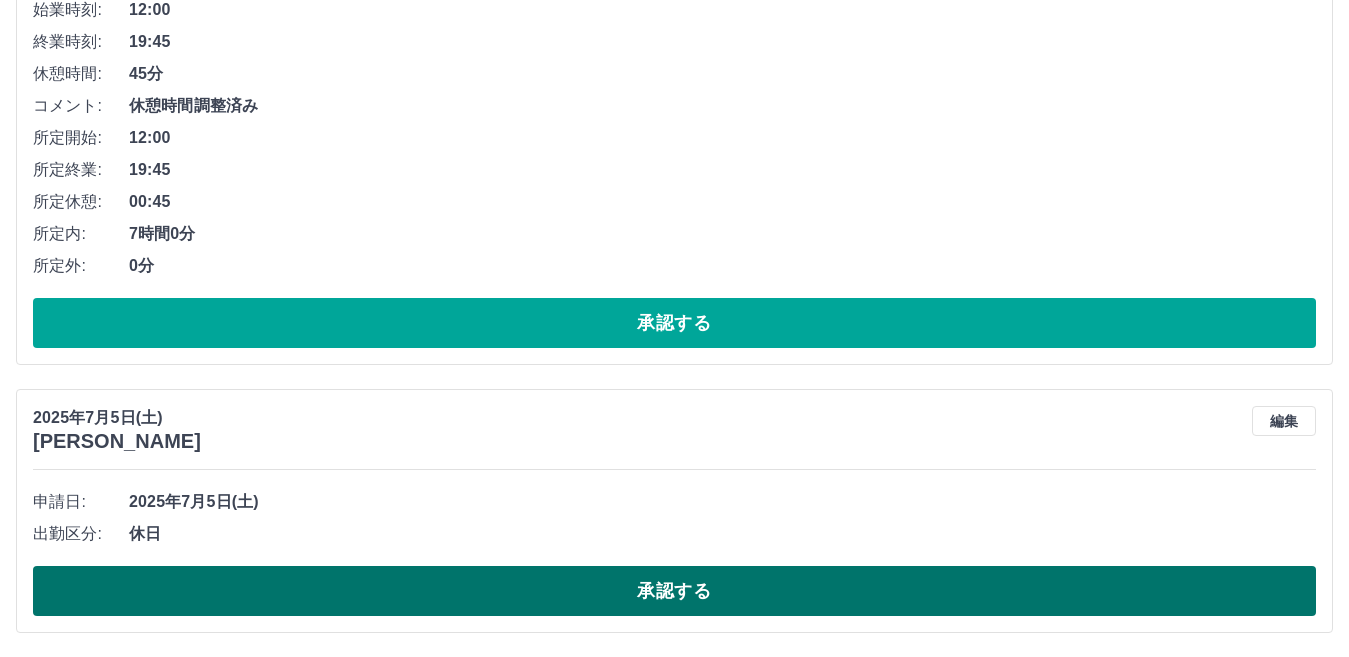 click on "承認する" at bounding box center (674, 591) 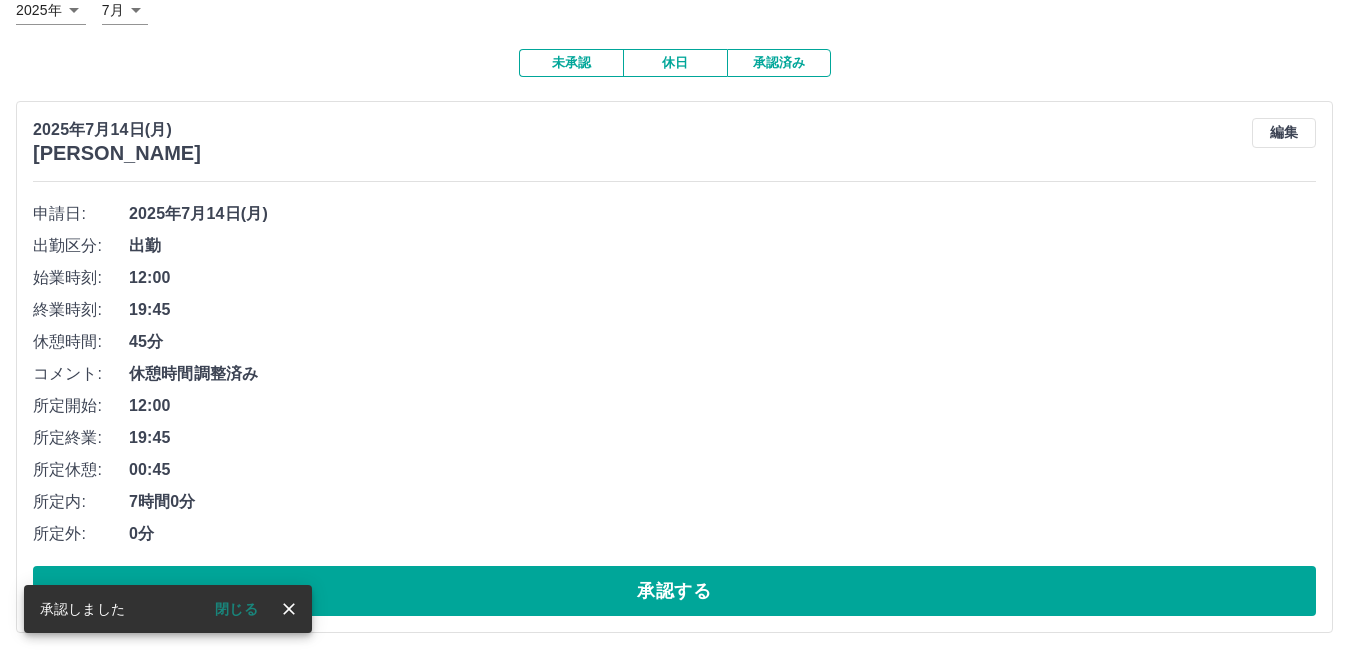 scroll, scrollTop: 137, scrollLeft: 0, axis: vertical 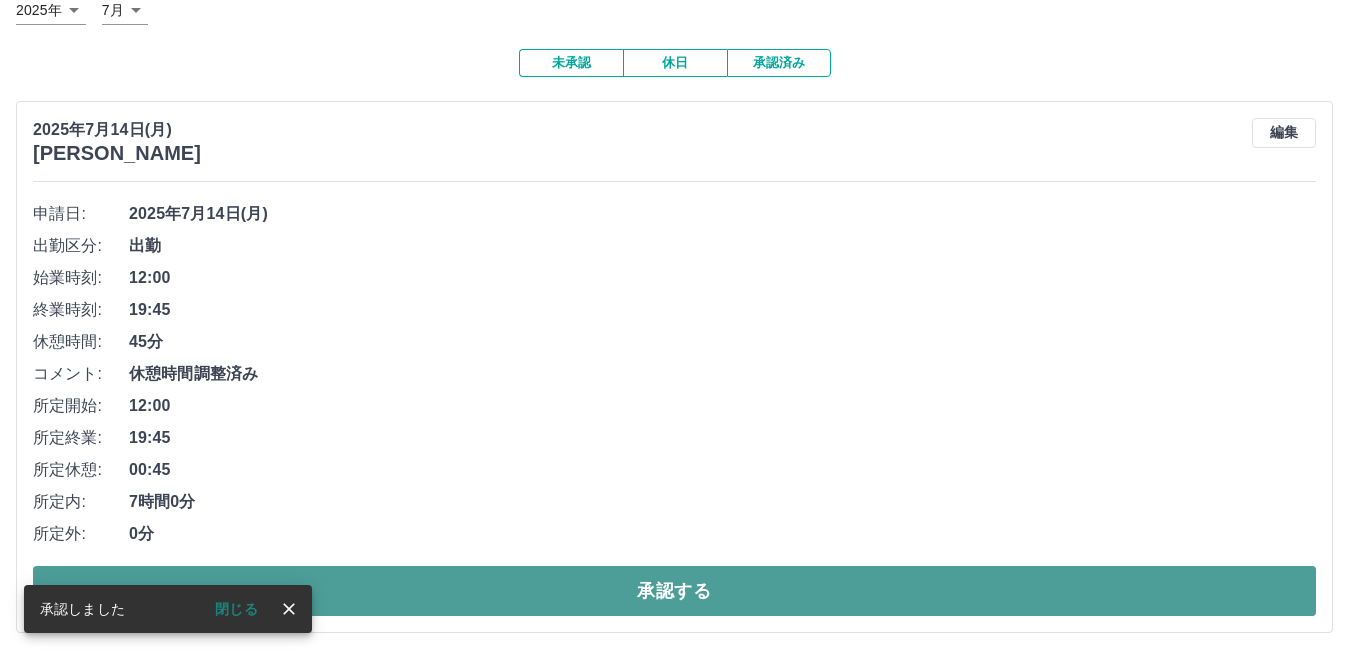 click on "承認する" at bounding box center [674, 591] 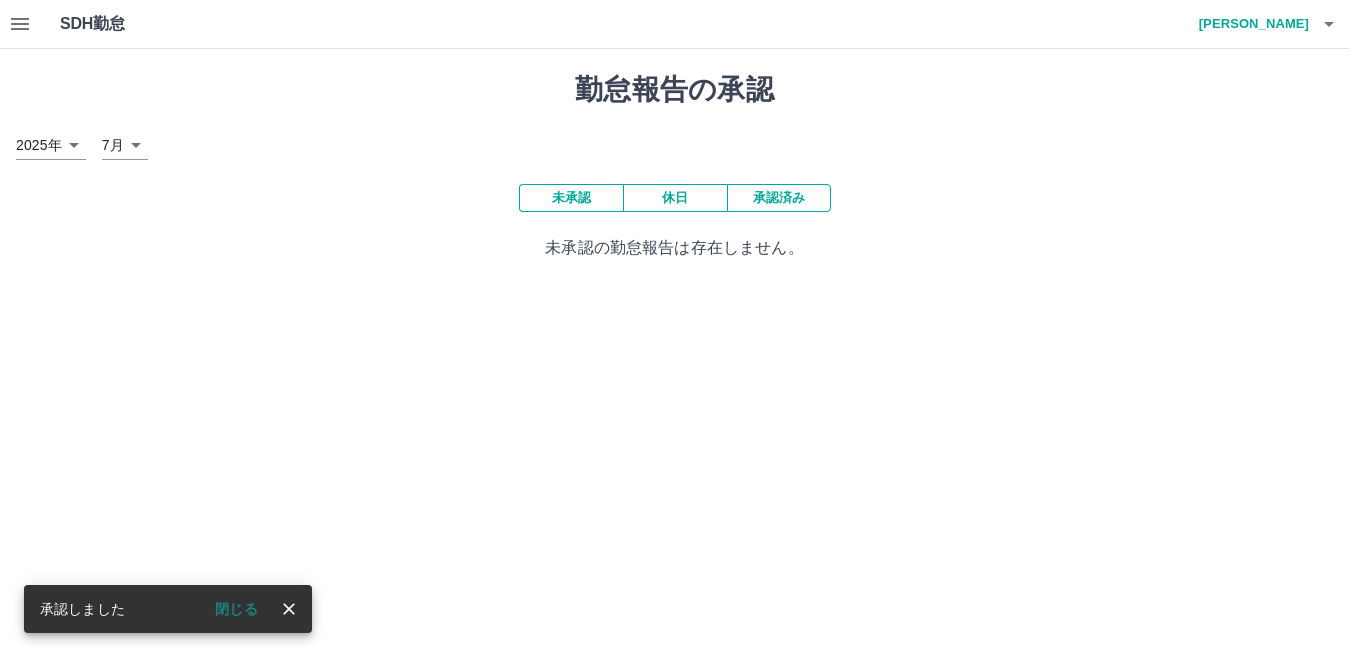 scroll, scrollTop: 0, scrollLeft: 0, axis: both 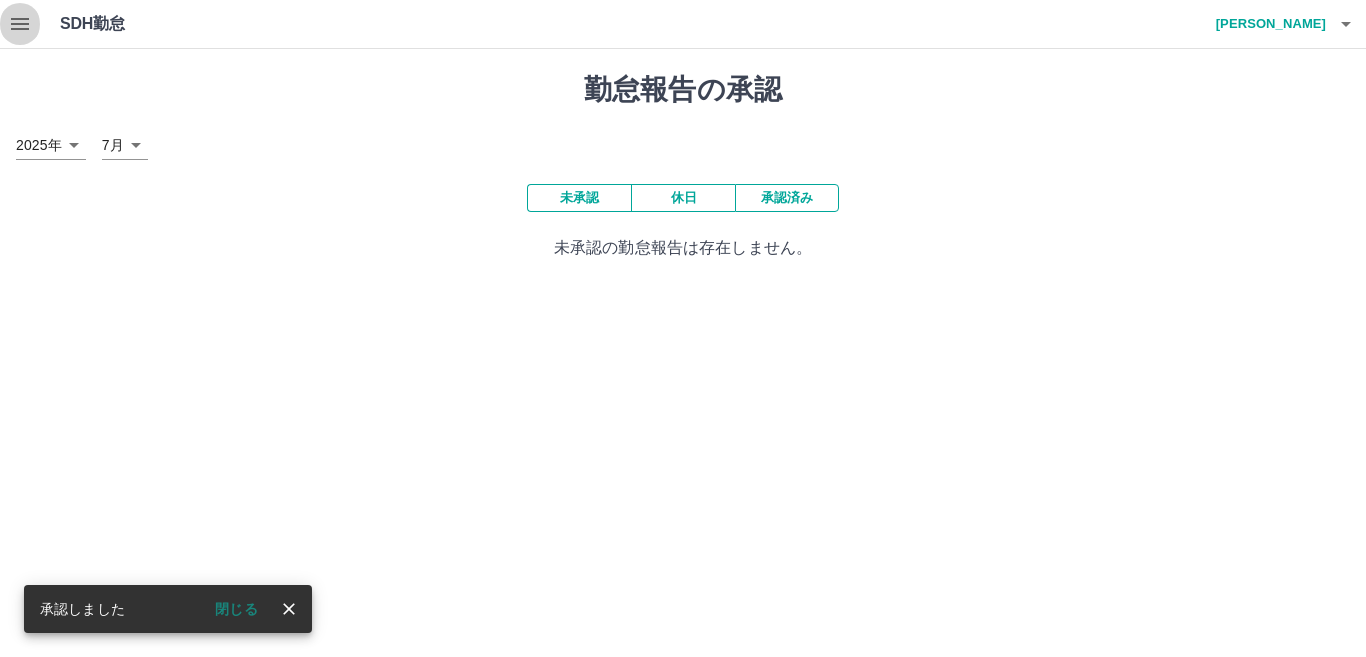 click 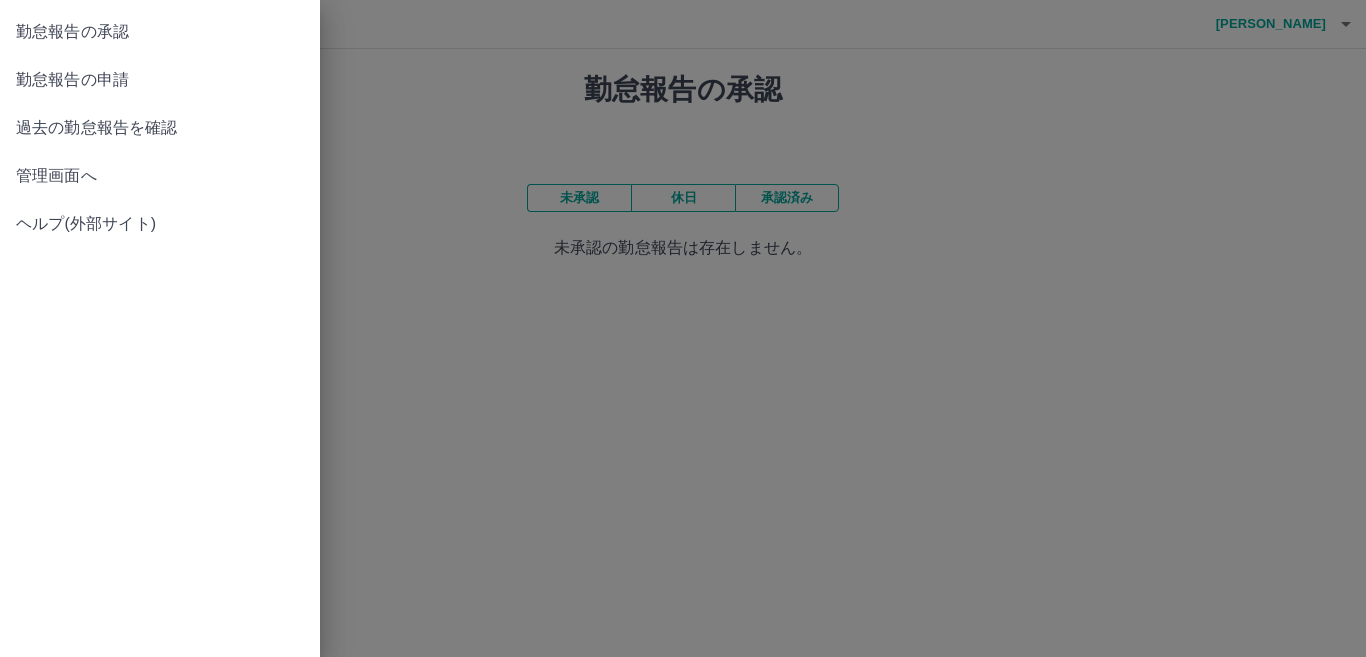 click on "管理画面へ" at bounding box center [160, 176] 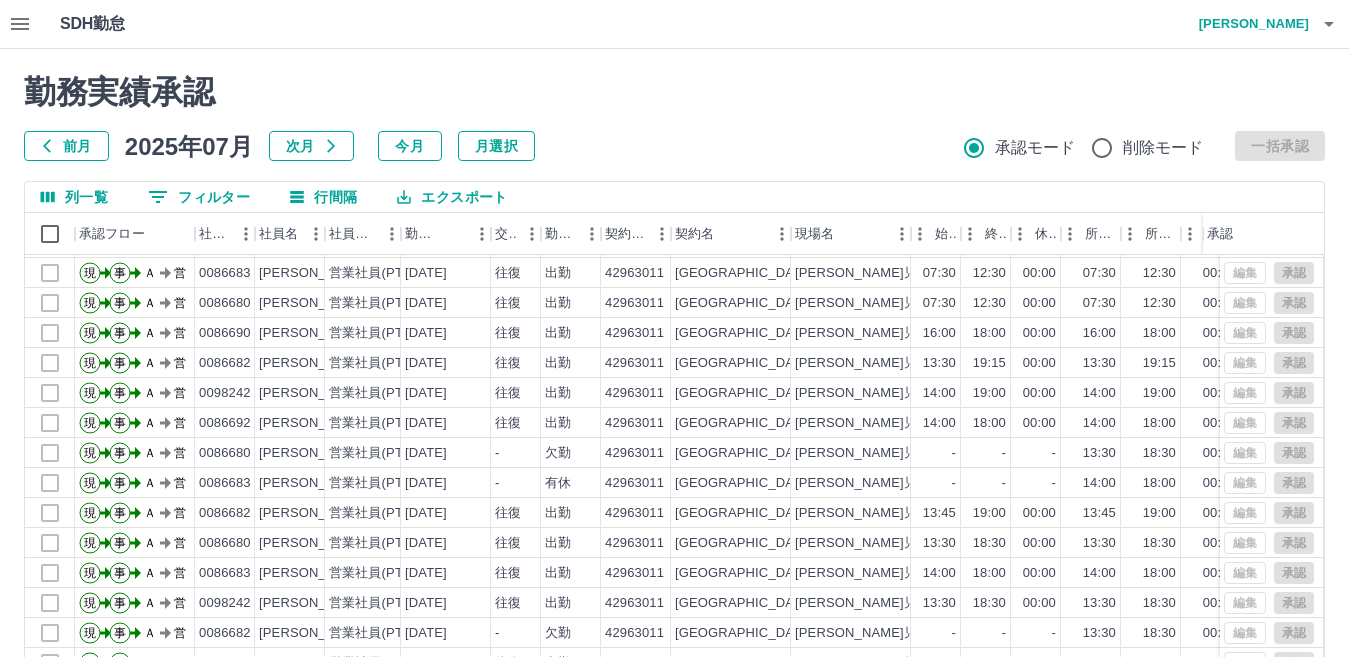 scroll, scrollTop: 104, scrollLeft: 0, axis: vertical 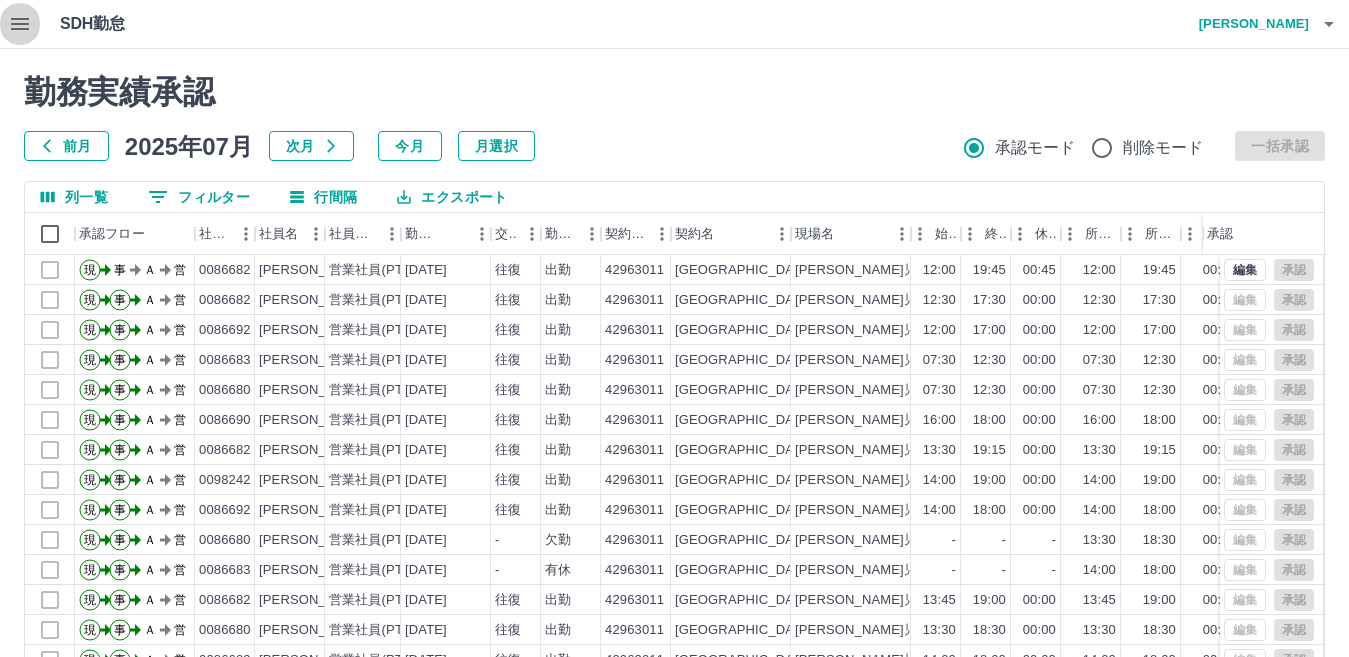 click 